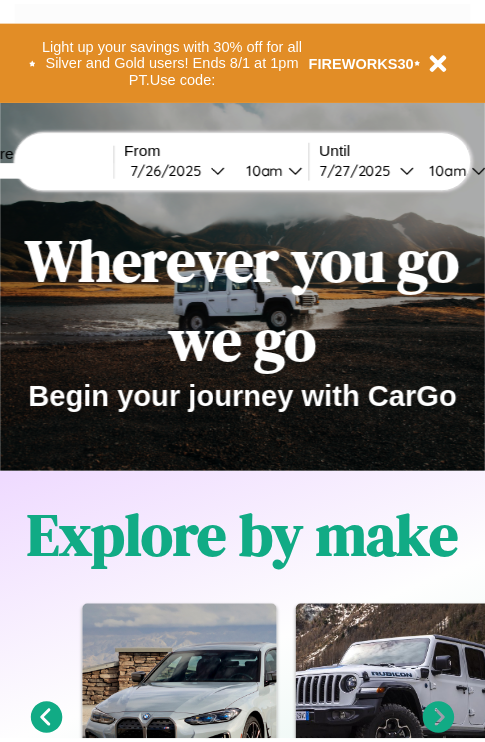 scroll, scrollTop: 0, scrollLeft: 0, axis: both 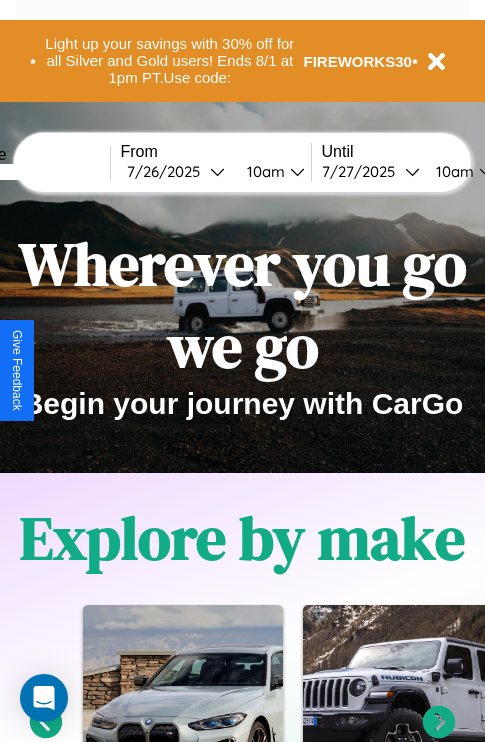 click at bounding box center [35, 172] 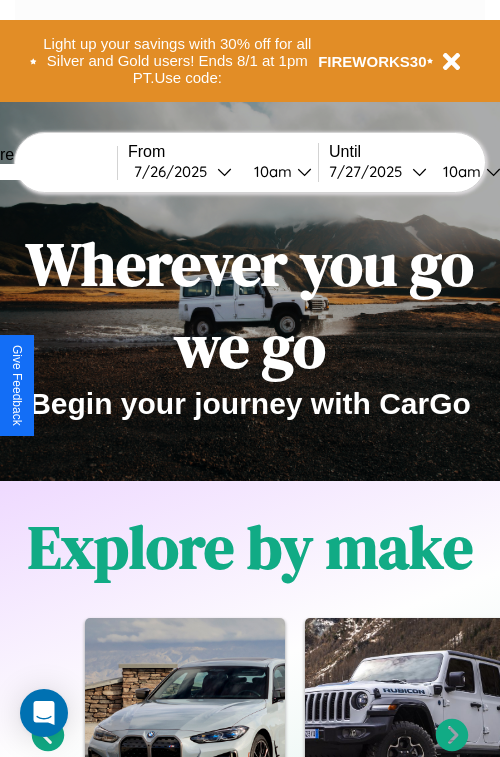 select on "*" 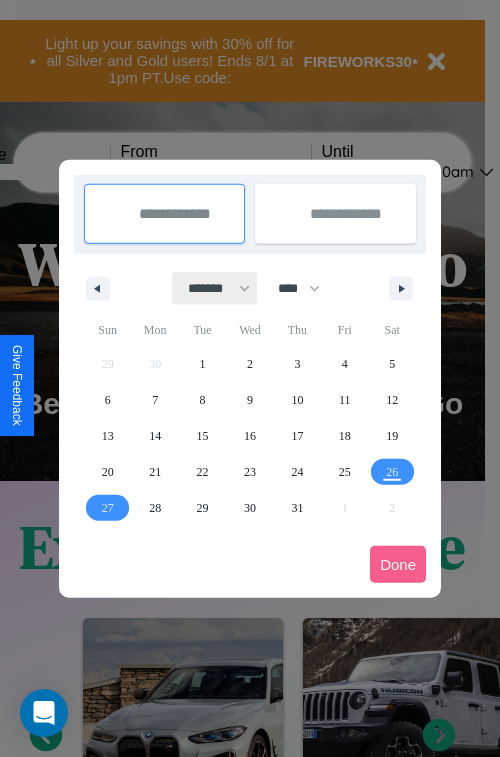 click on "******* ******** ***** ***** *** **** **** ****** ********* ******* ******** ********" at bounding box center (215, 288) 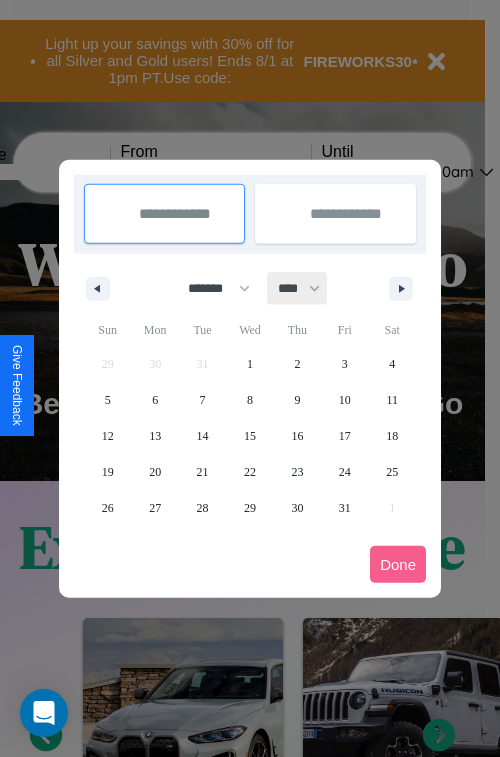 click on "**** **** **** **** **** **** **** **** **** **** **** **** **** **** **** **** **** **** **** **** **** **** **** **** **** **** **** **** **** **** **** **** **** **** **** **** **** **** **** **** **** **** **** **** **** **** **** **** **** **** **** **** **** **** **** **** **** **** **** **** **** **** **** **** **** **** **** **** **** **** **** **** **** **** **** **** **** **** **** **** **** **** **** **** **** **** **** **** **** **** **** **** **** **** **** **** **** **** **** **** **** **** **** **** **** **** **** **** **** **** **** **** **** **** **** **** **** **** **** **** ****" at bounding box center (298, 288) 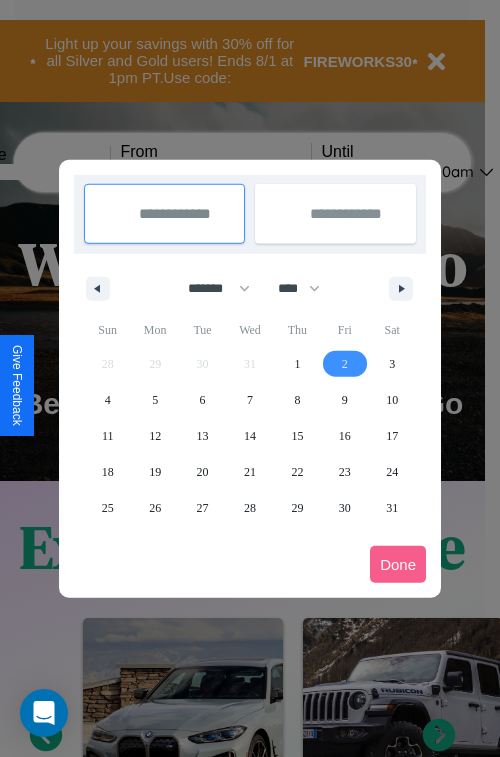 click on "2" at bounding box center [345, 364] 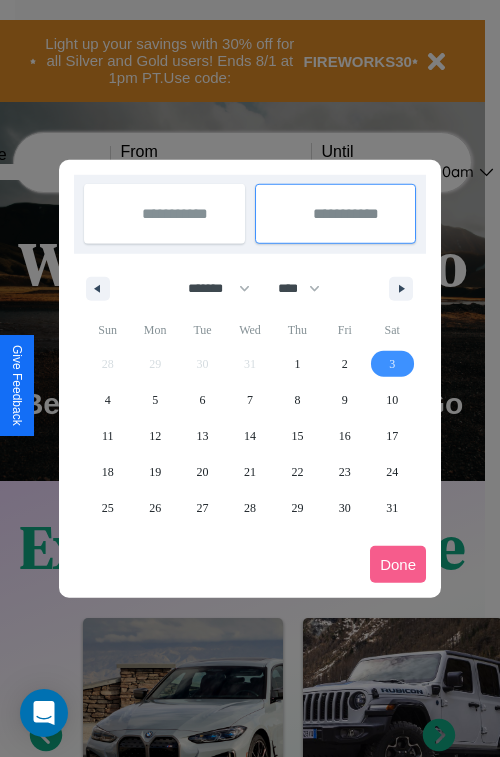 click on "3" at bounding box center [392, 364] 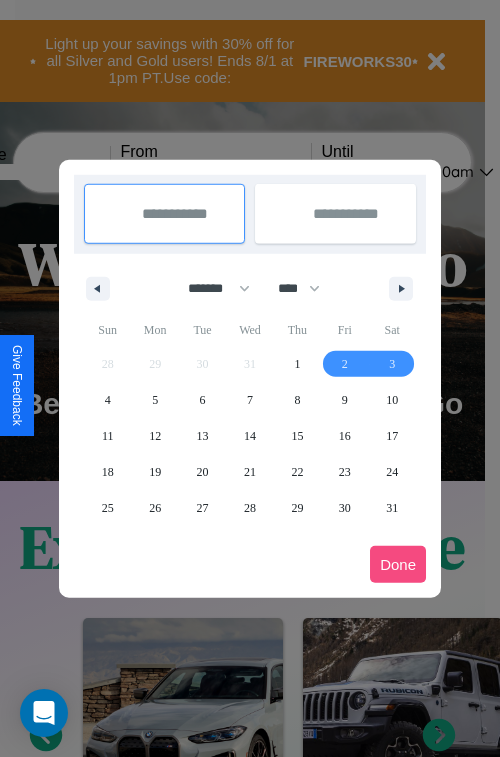 click on "Done" at bounding box center [398, 564] 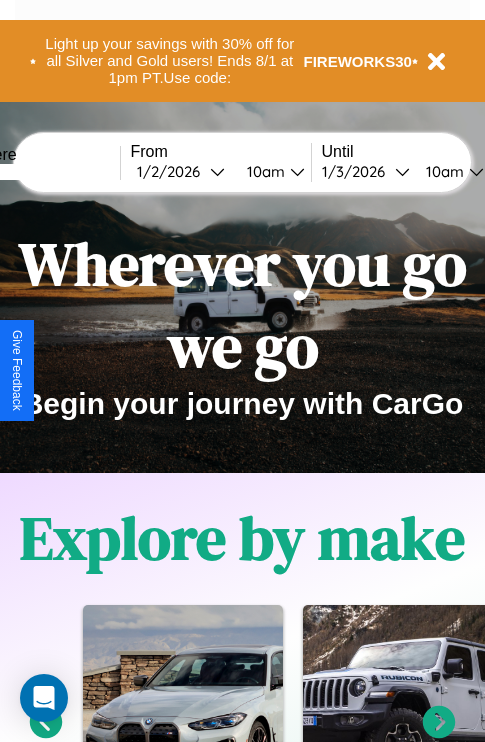 scroll, scrollTop: 0, scrollLeft: 66, axis: horizontal 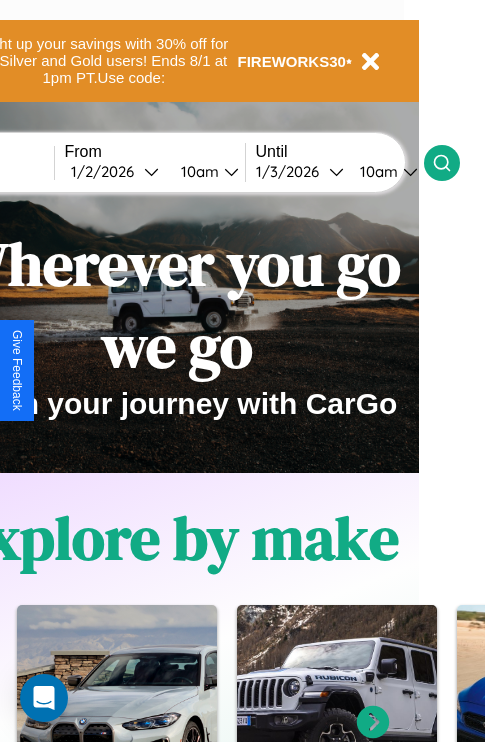 click 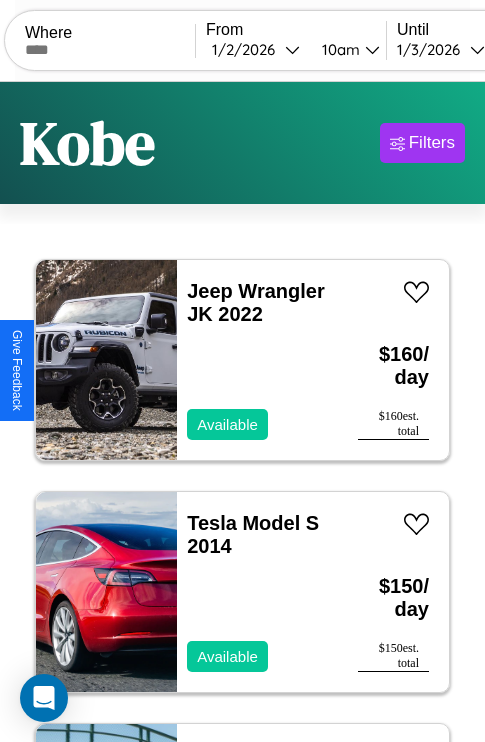 scroll, scrollTop: 89, scrollLeft: 0, axis: vertical 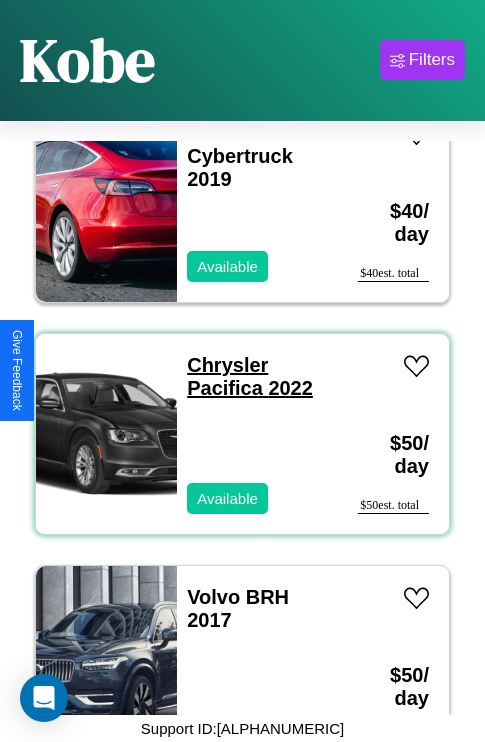 click on "Chrysler   Pacifica   2022" at bounding box center [250, 376] 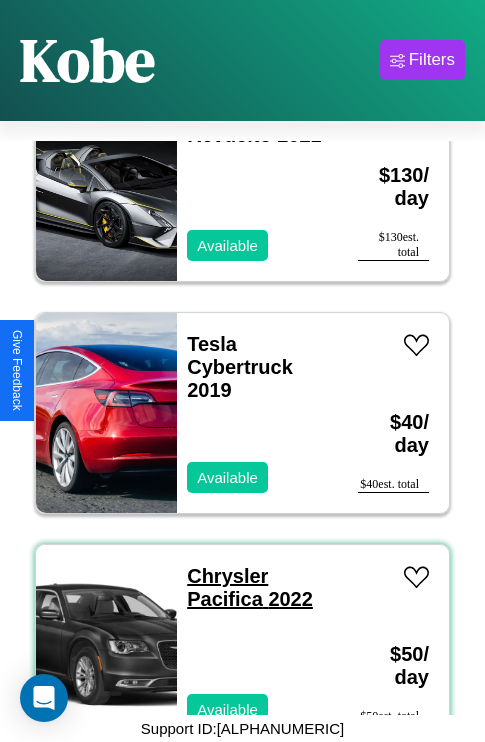 scroll, scrollTop: 771, scrollLeft: 0, axis: vertical 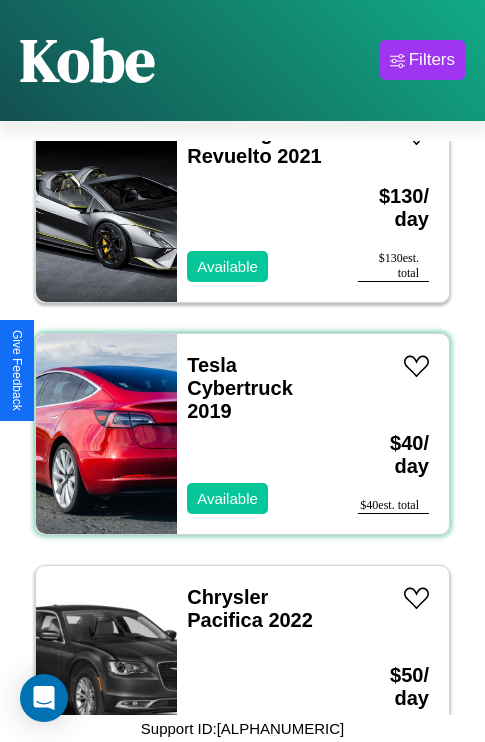 click on "Tesla   Cybertruck   2019 Available" at bounding box center (257, 434) 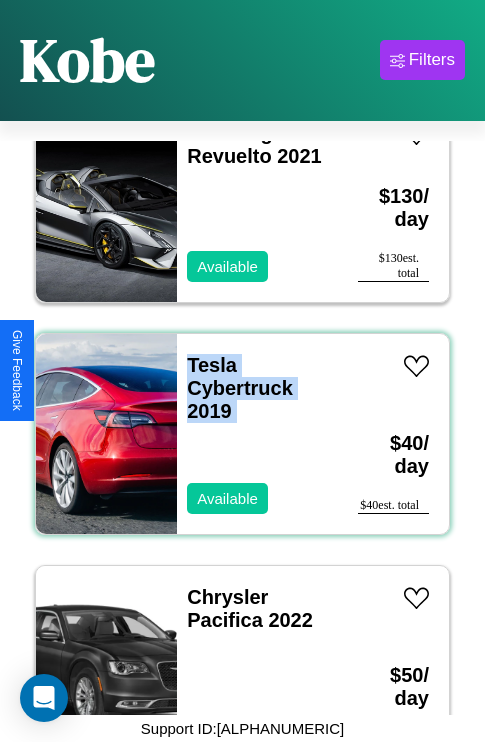 click on "Tesla   Cybertruck   2019 Available" at bounding box center [257, 434] 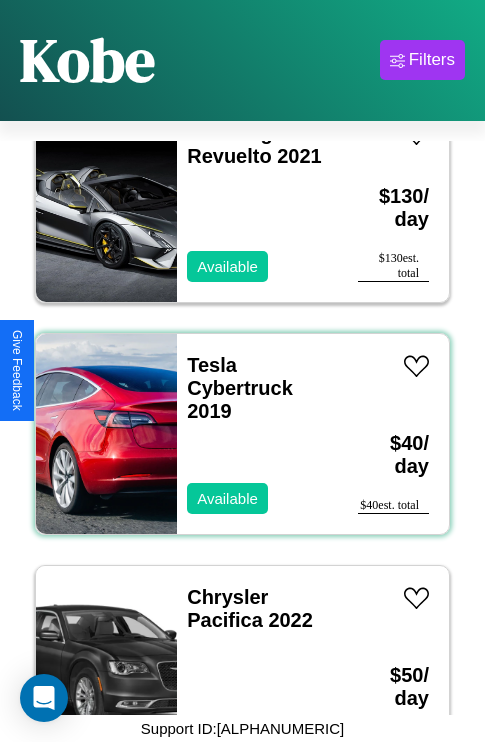 click on "Tesla   Cybertruck   2019 Available" at bounding box center [257, 434] 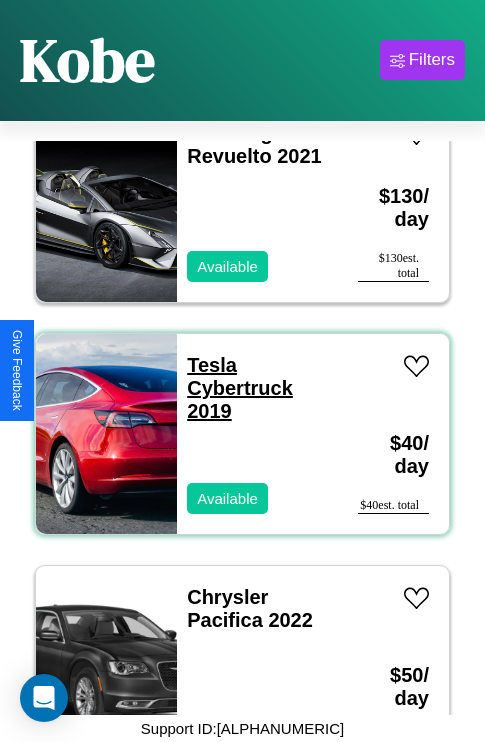 click on "Tesla   Cybertruck   2019" at bounding box center [240, 388] 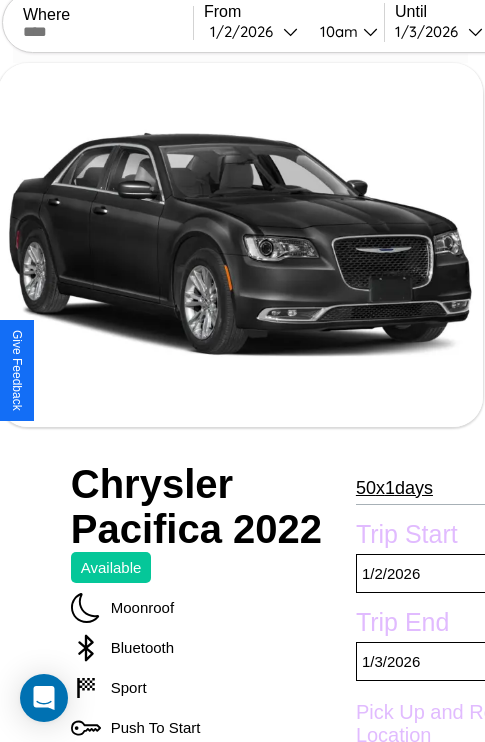 scroll, scrollTop: 710, scrollLeft: 64, axis: both 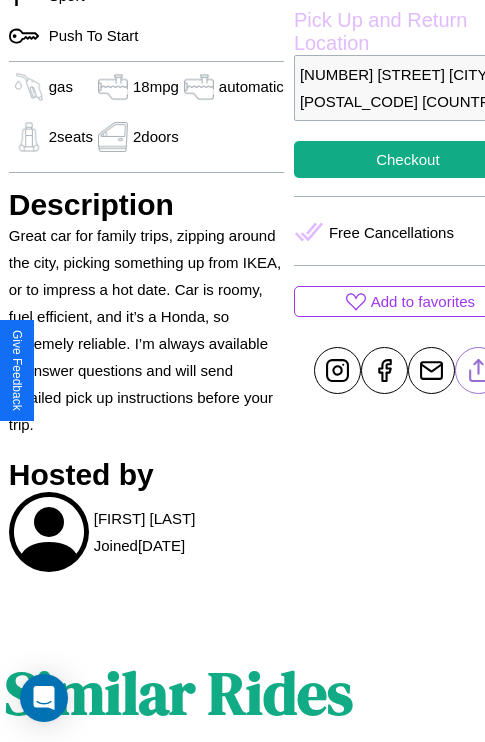 click 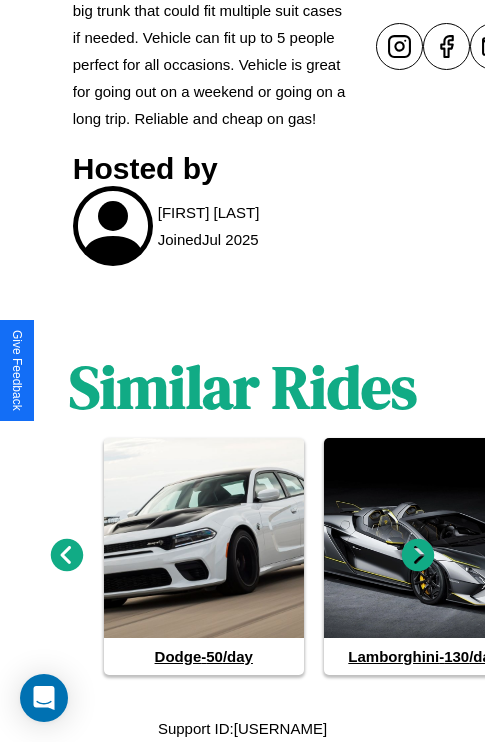 scroll, scrollTop: 970, scrollLeft: 0, axis: vertical 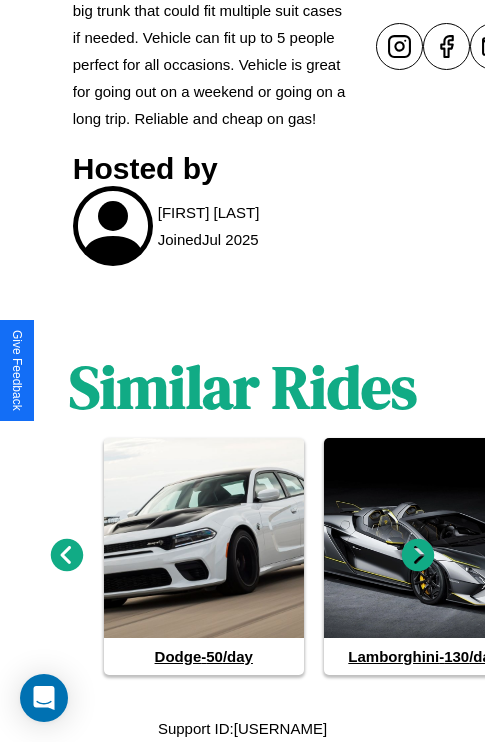 click 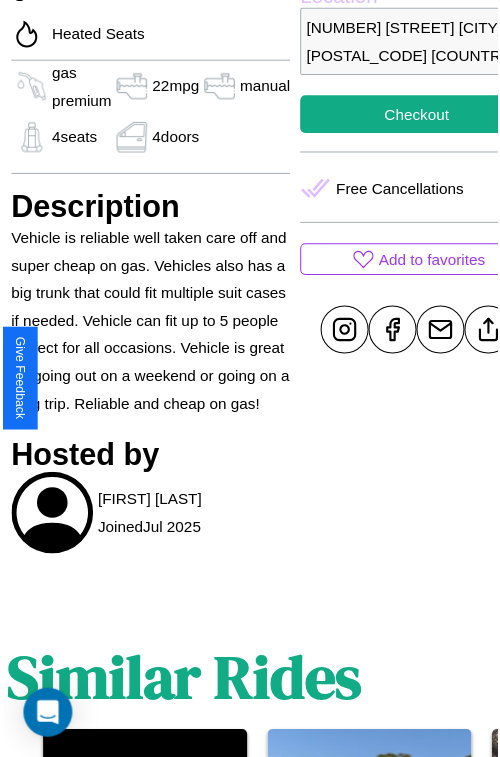 scroll, scrollTop: 550, scrollLeft: 91, axis: both 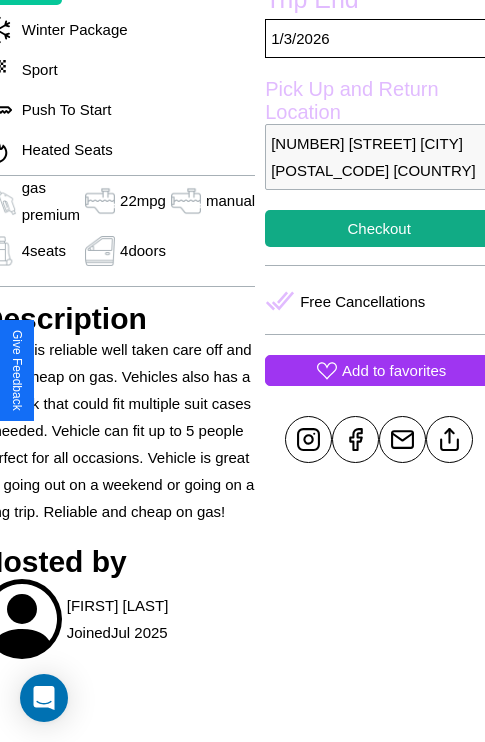 click on "Add to favorites" at bounding box center (394, 370) 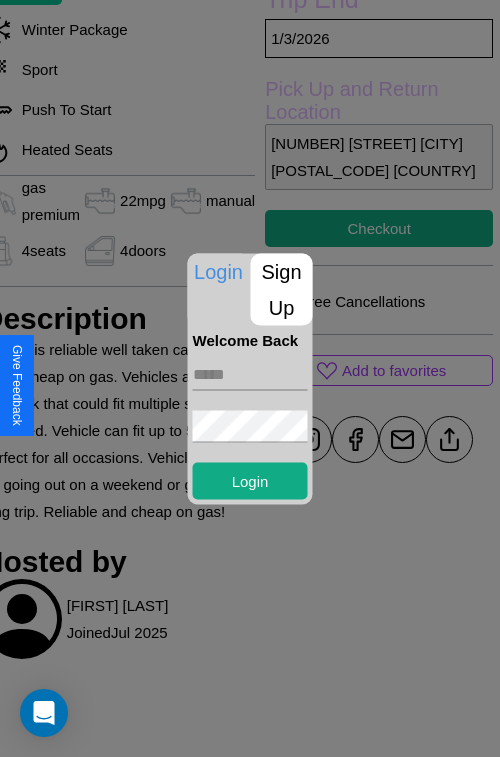 click on "Sign Up" at bounding box center [282, 289] 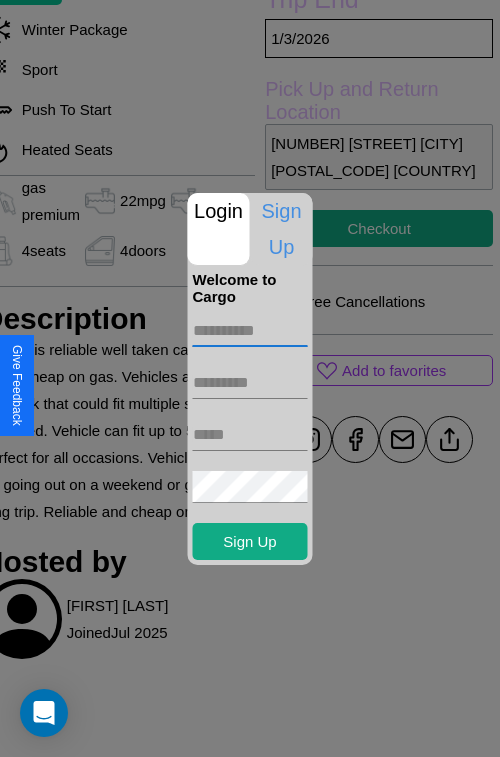 click at bounding box center (250, 331) 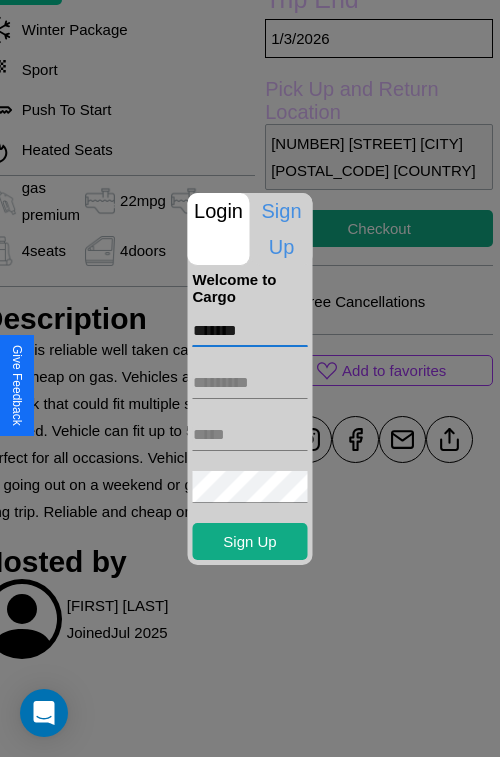 type on "*******" 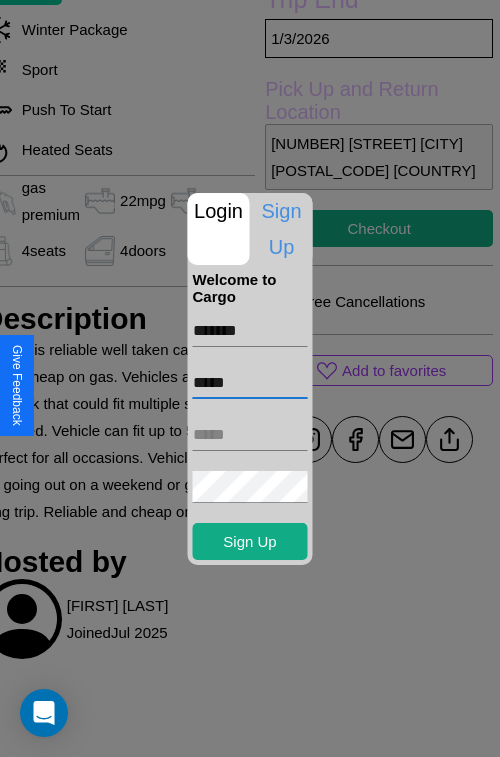 type on "*****" 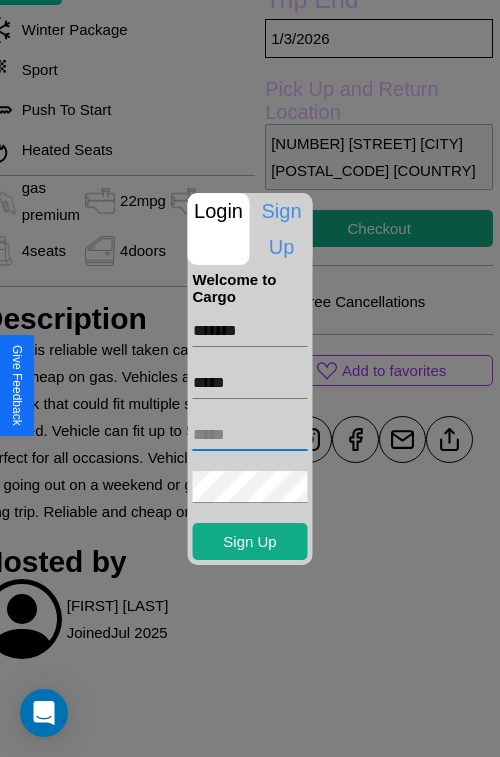 click at bounding box center [250, 435] 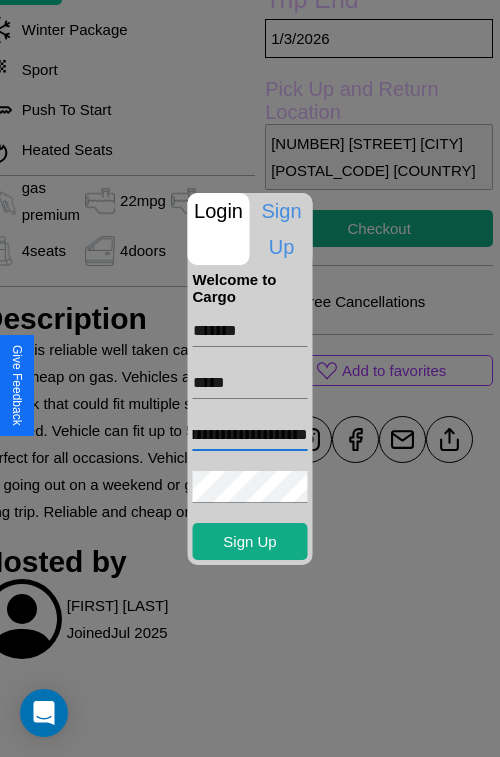 scroll, scrollTop: 0, scrollLeft: 75, axis: horizontal 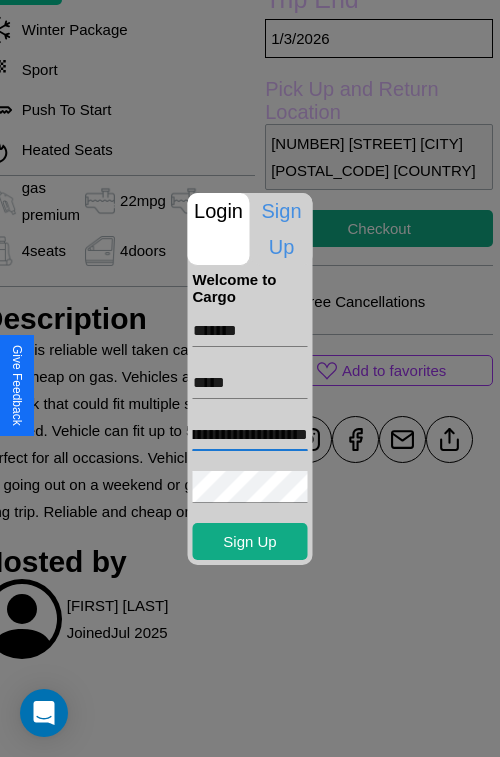 type on "**********" 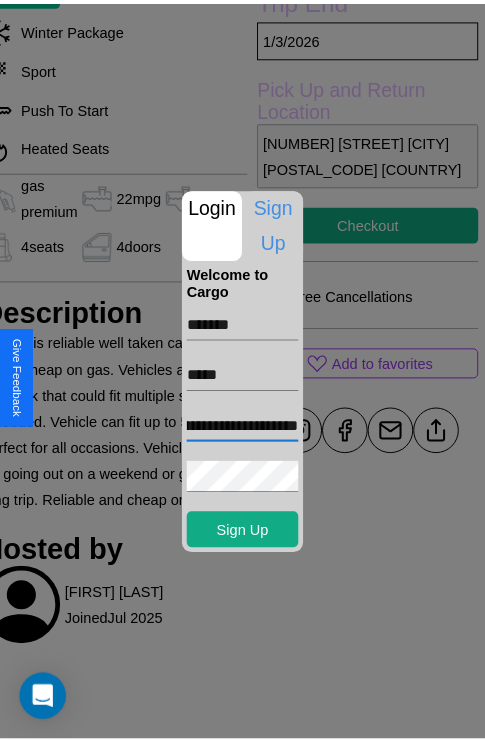 scroll, scrollTop: 0, scrollLeft: 0, axis: both 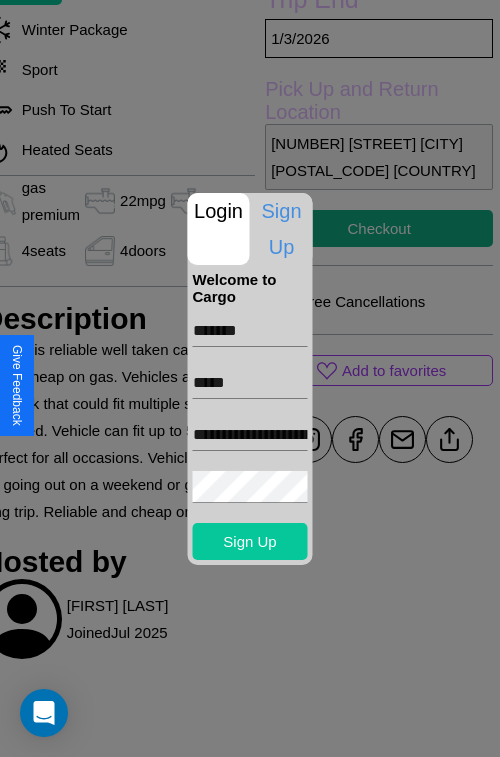 click on "Sign Up" at bounding box center (250, 541) 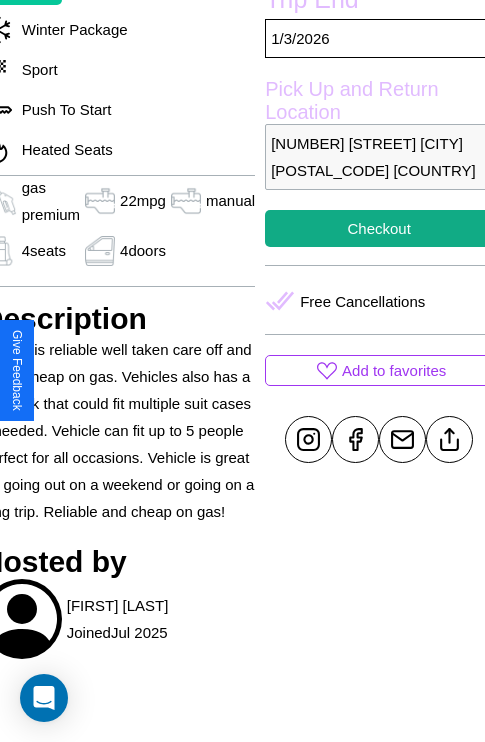 scroll, scrollTop: 408, scrollLeft: 91, axis: both 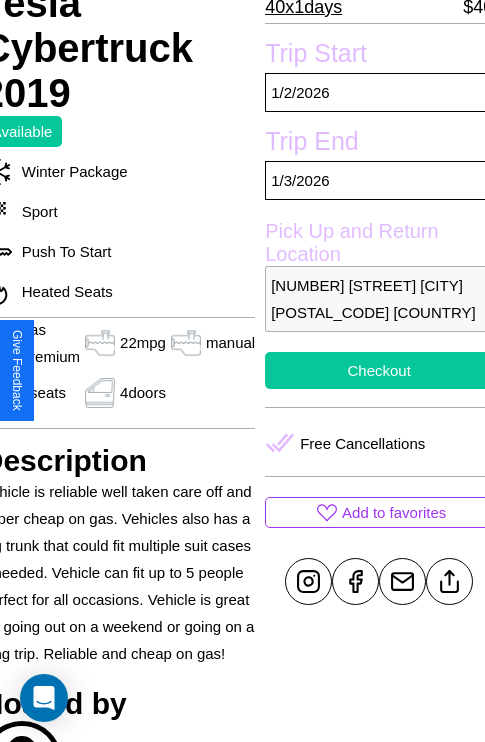 click on "Checkout" at bounding box center (379, 370) 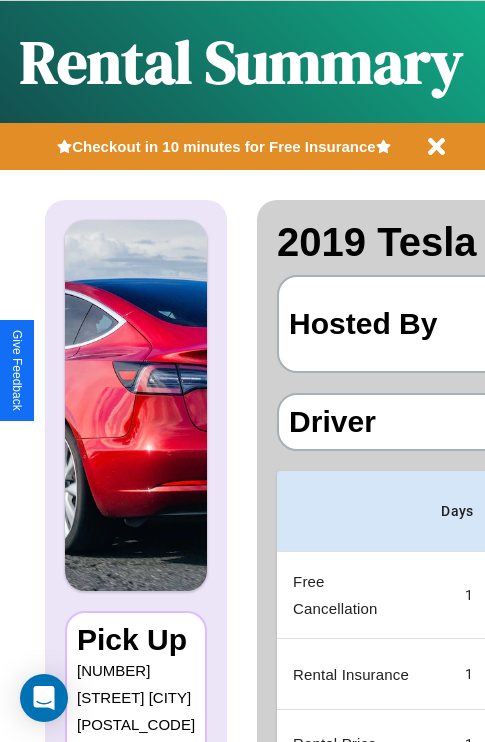 scroll, scrollTop: 0, scrollLeft: 378, axis: horizontal 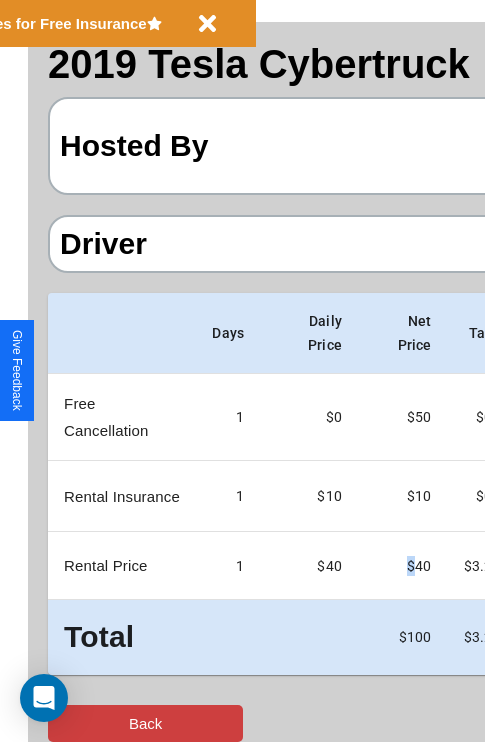 click on "Back" at bounding box center (145, 723) 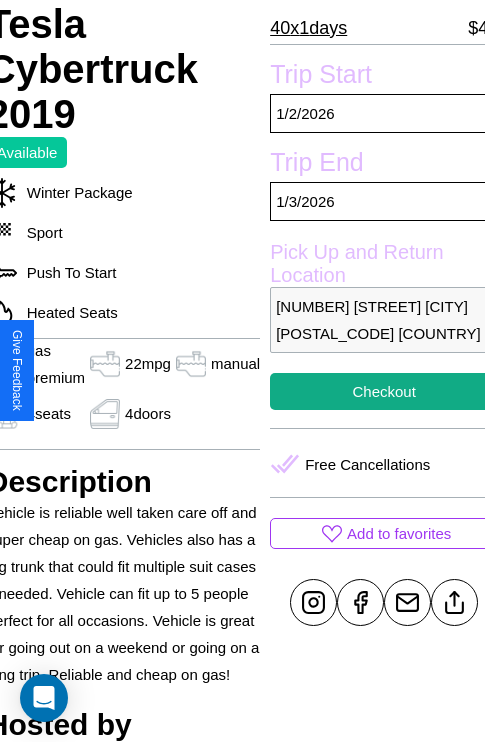 scroll, scrollTop: 408, scrollLeft: 91, axis: both 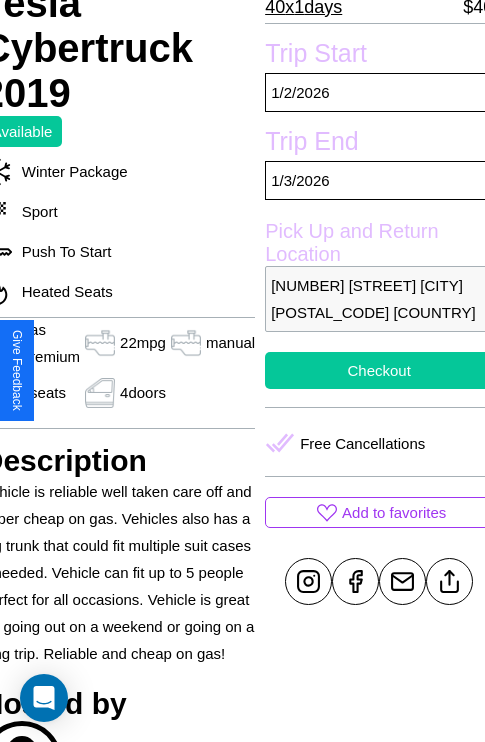 click on "Checkout" at bounding box center [379, 370] 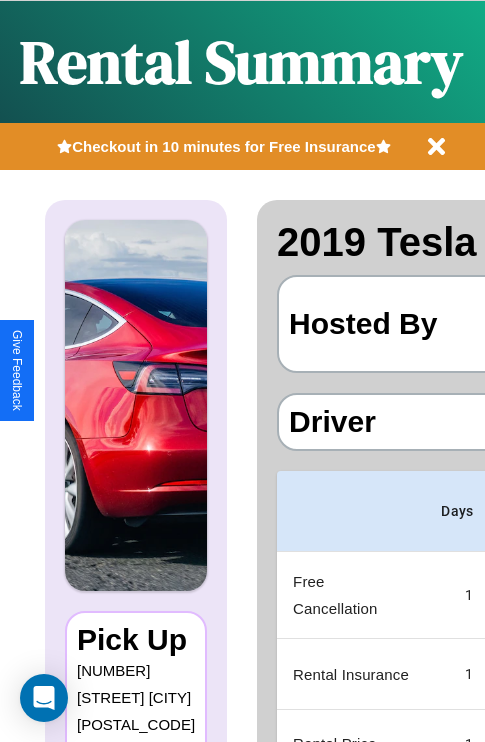 scroll, scrollTop: 0, scrollLeft: 378, axis: horizontal 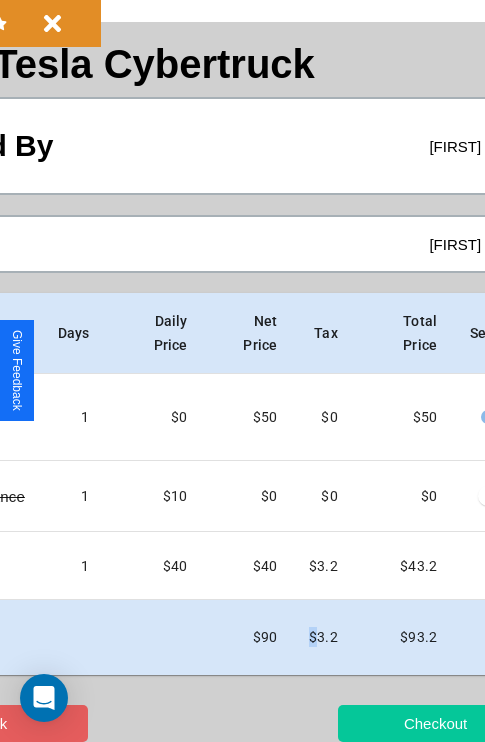 click on "Checkout" at bounding box center [435, 723] 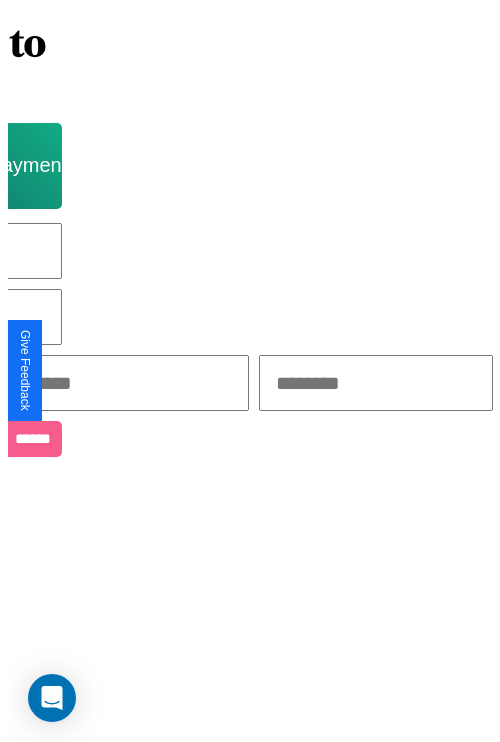 scroll, scrollTop: 0, scrollLeft: 0, axis: both 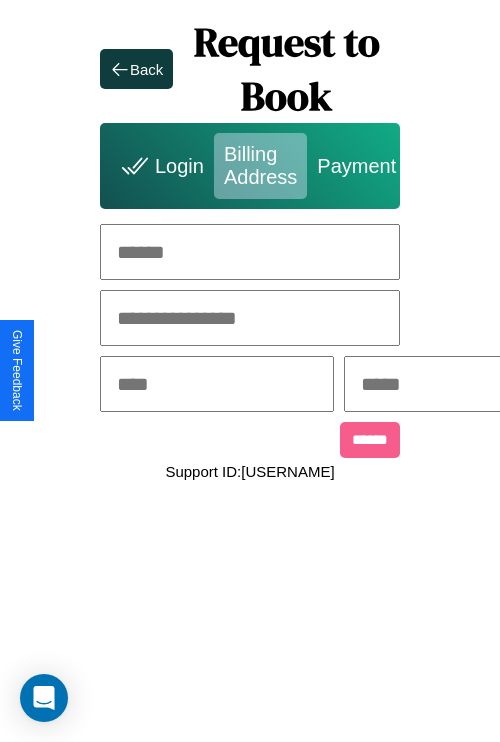 click at bounding box center [250, 252] 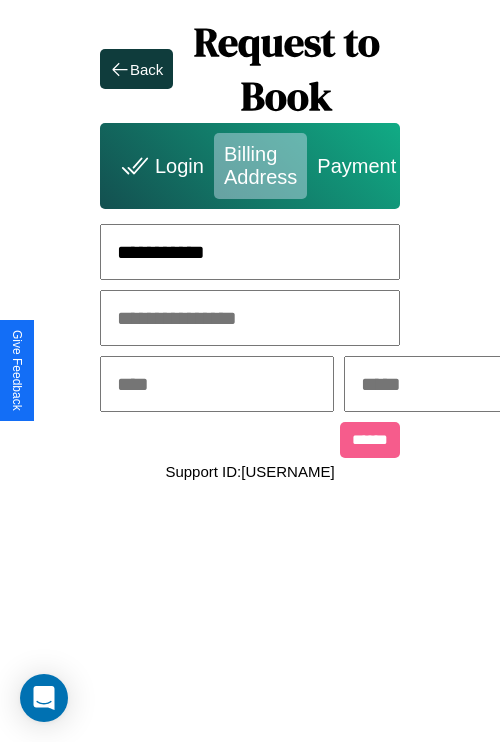 type on "**********" 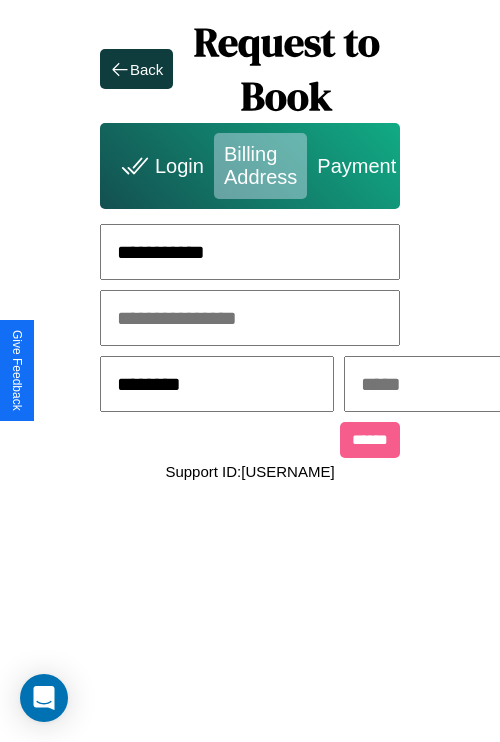 type on "********" 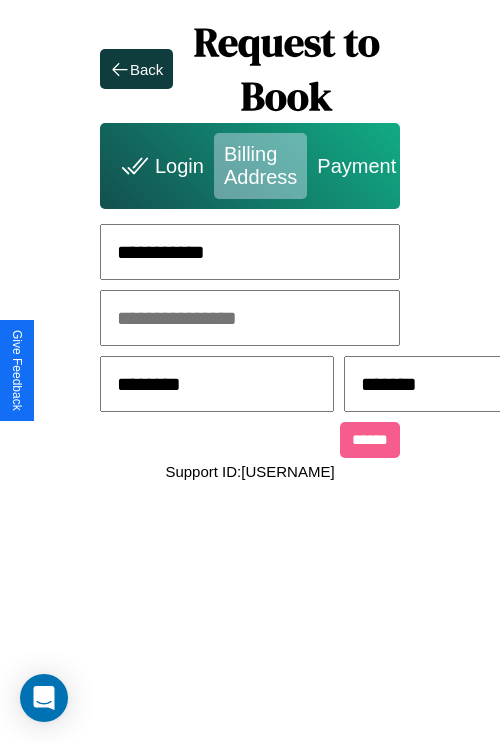 type on "*******" 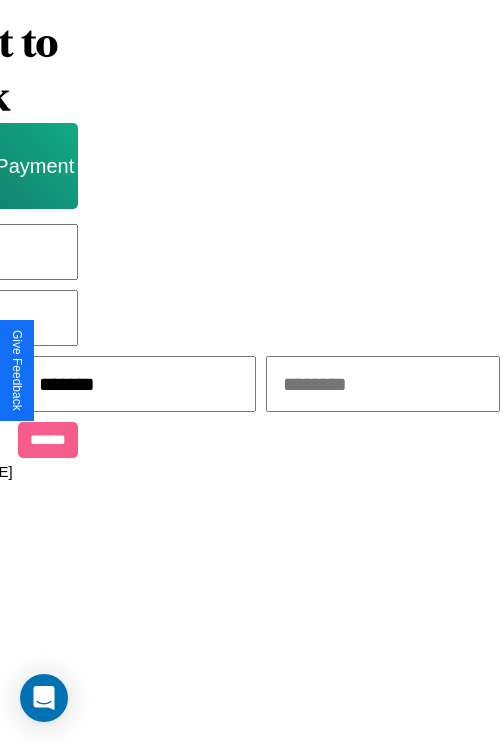 click at bounding box center (383, 384) 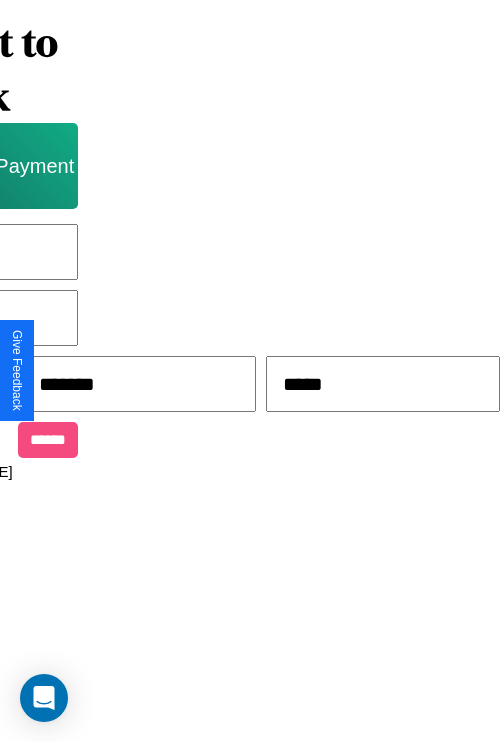 type on "*****" 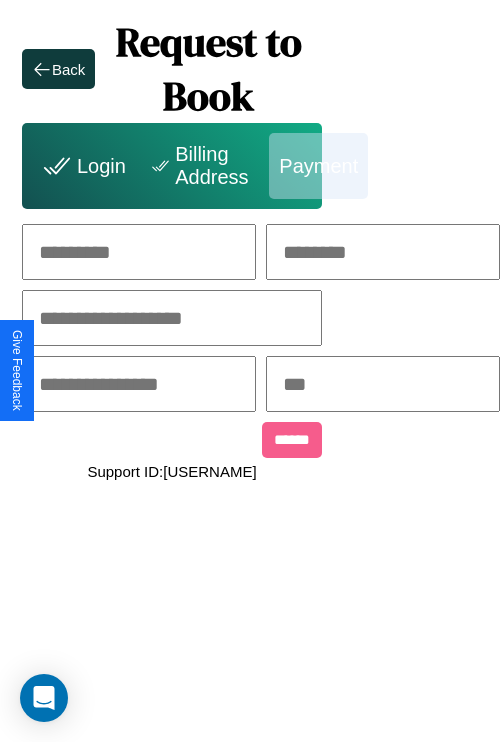 scroll, scrollTop: 0, scrollLeft: 208, axis: horizontal 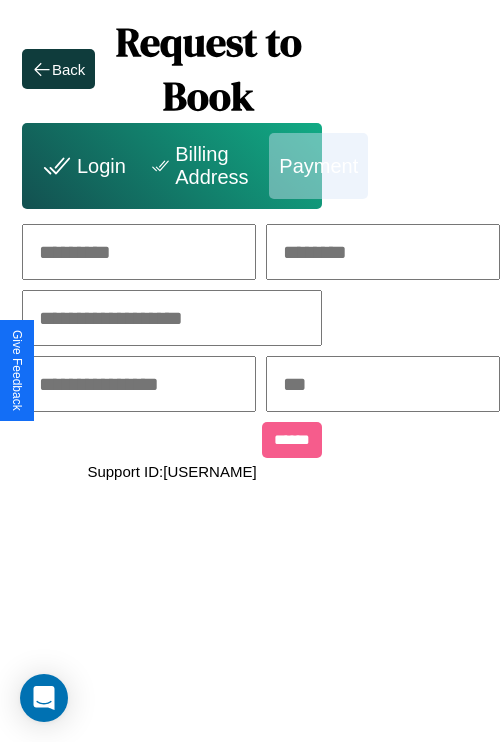click at bounding box center [139, 252] 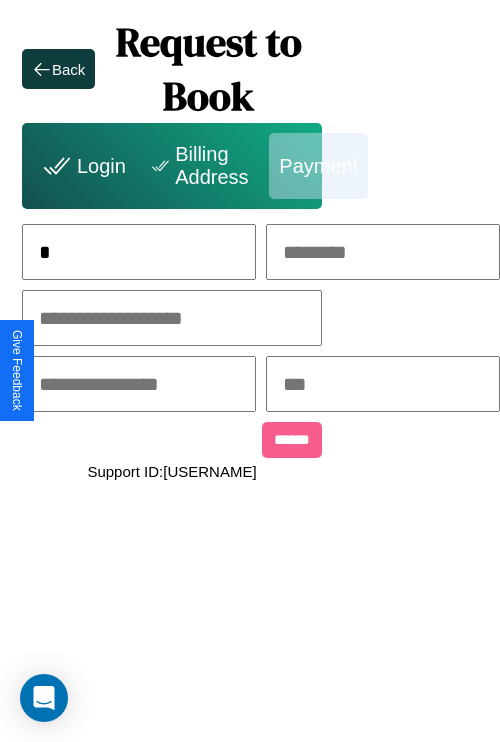 scroll, scrollTop: 0, scrollLeft: 132, axis: horizontal 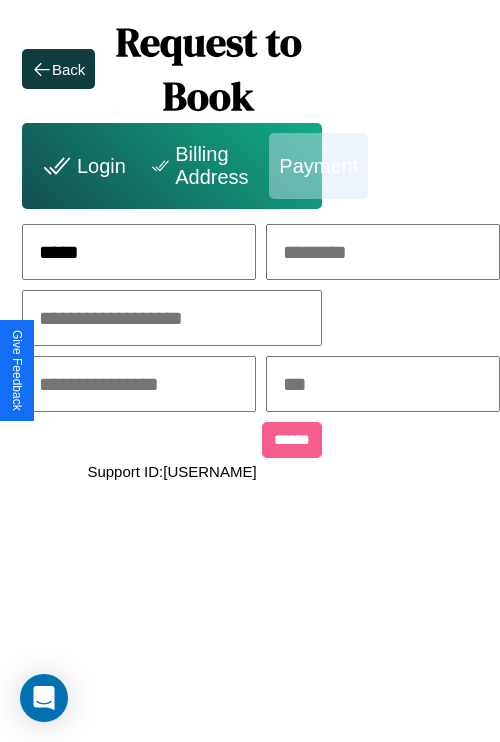 type on "*****" 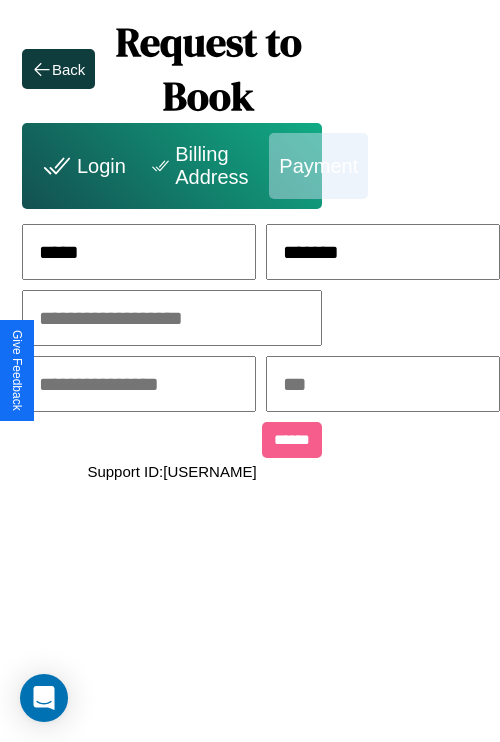 type on "*******" 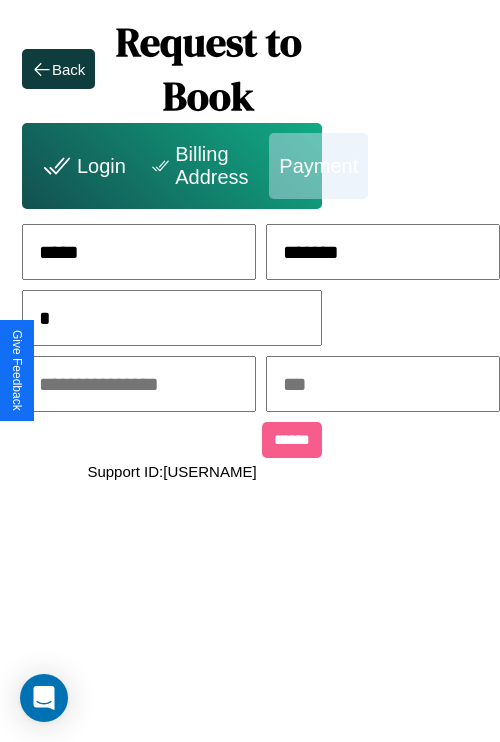 scroll, scrollTop: 0, scrollLeft: 128, axis: horizontal 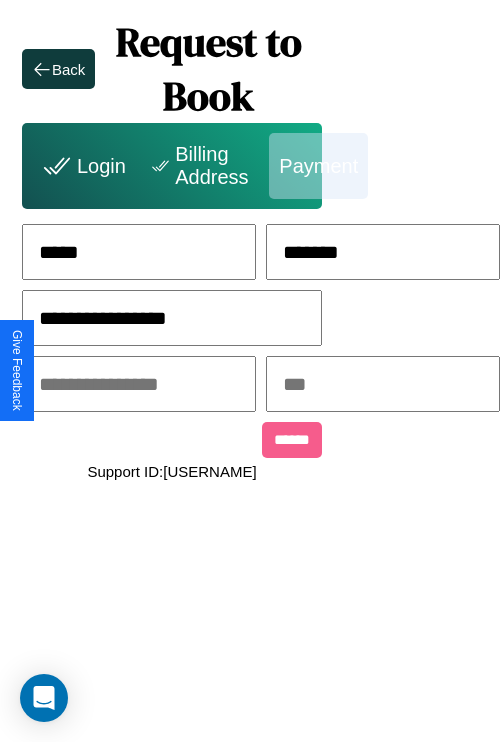 type on "**********" 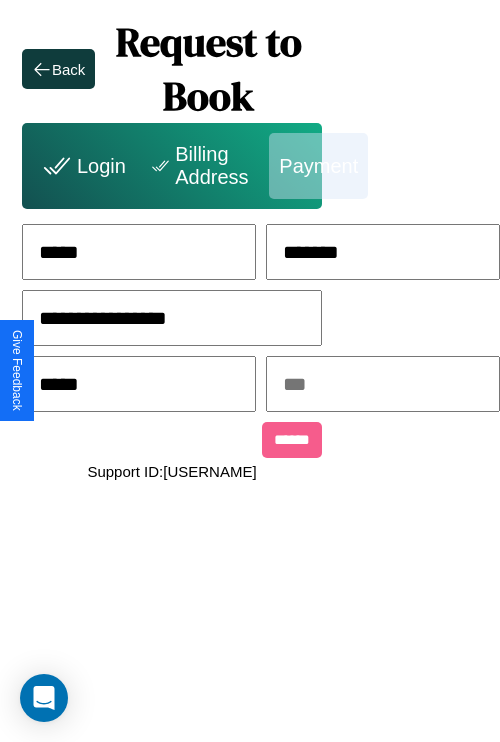 type on "*****" 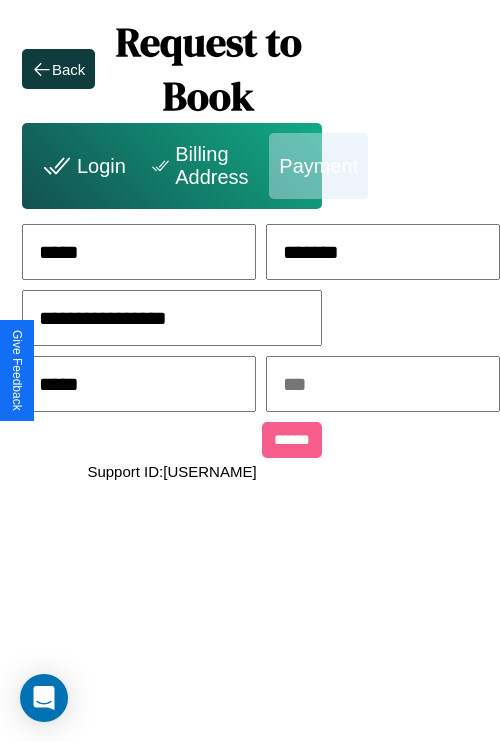 click at bounding box center [383, 384] 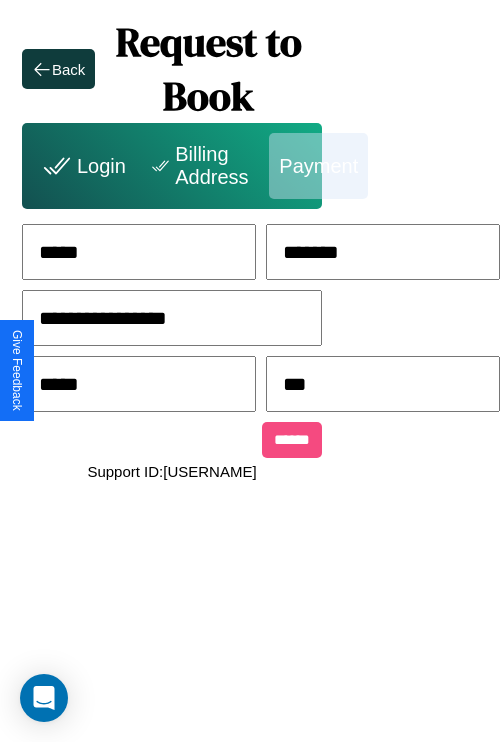 type on "***" 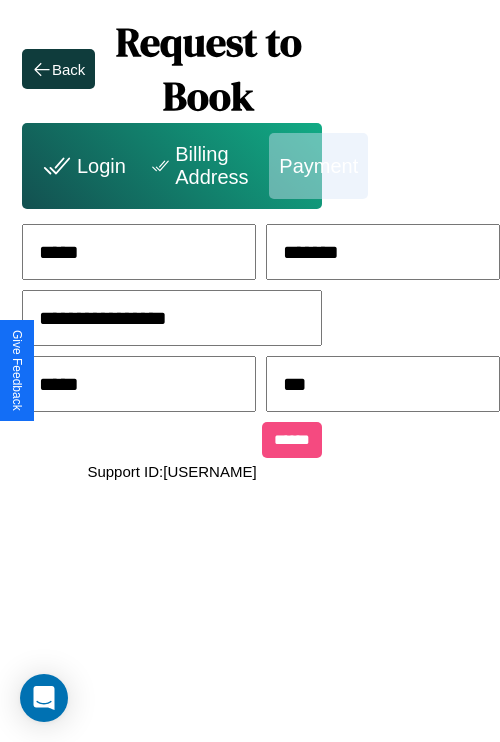 click on "******" at bounding box center (292, 440) 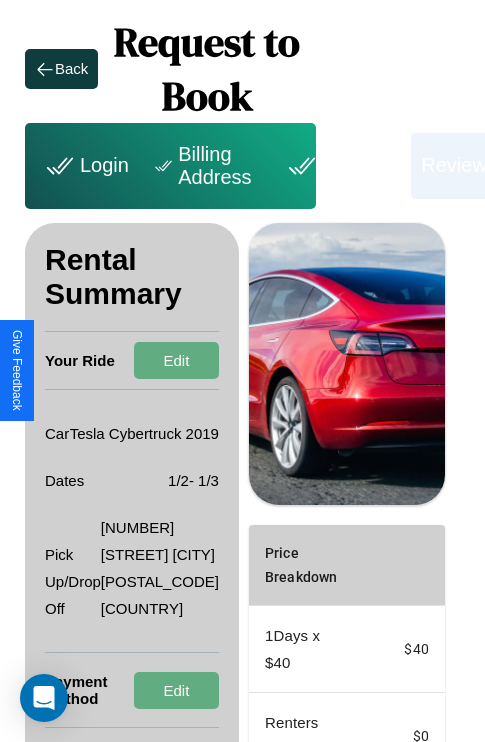 scroll, scrollTop: 274, scrollLeft: 72, axis: both 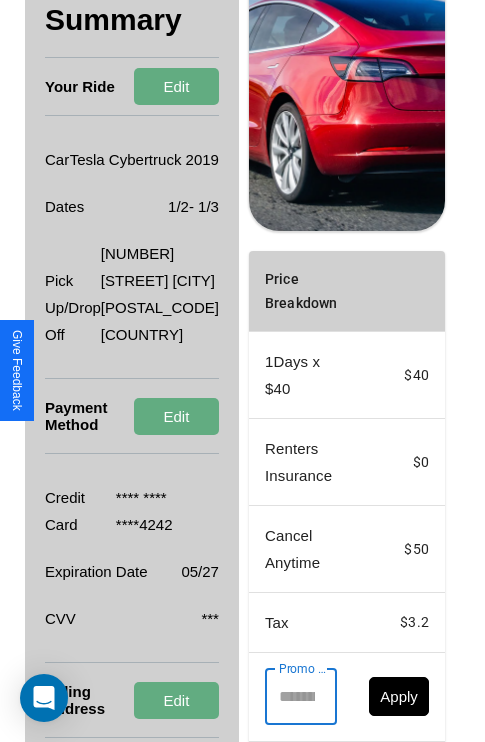 click on "Promo Code" at bounding box center [290, 697] 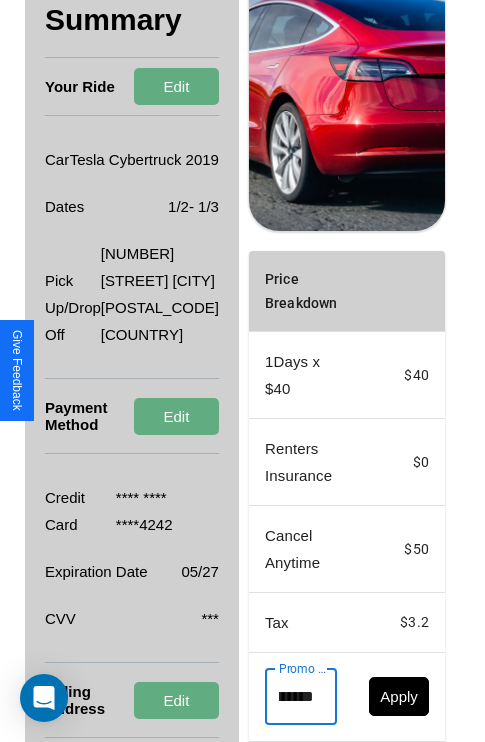 scroll, scrollTop: 0, scrollLeft: 71, axis: horizontal 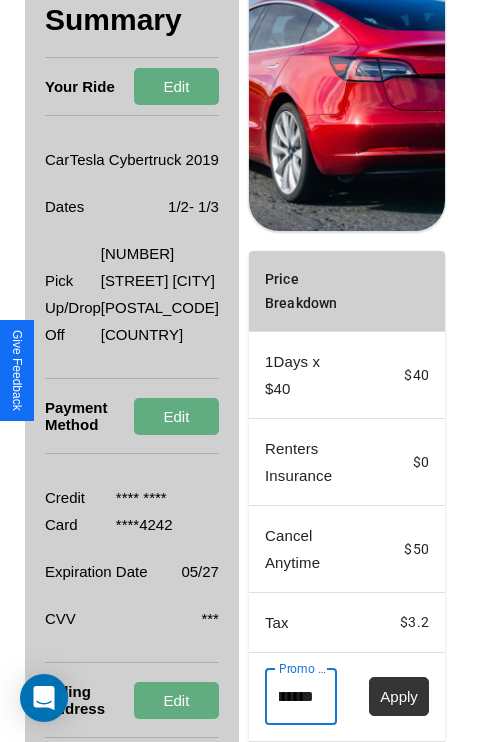type on "**********" 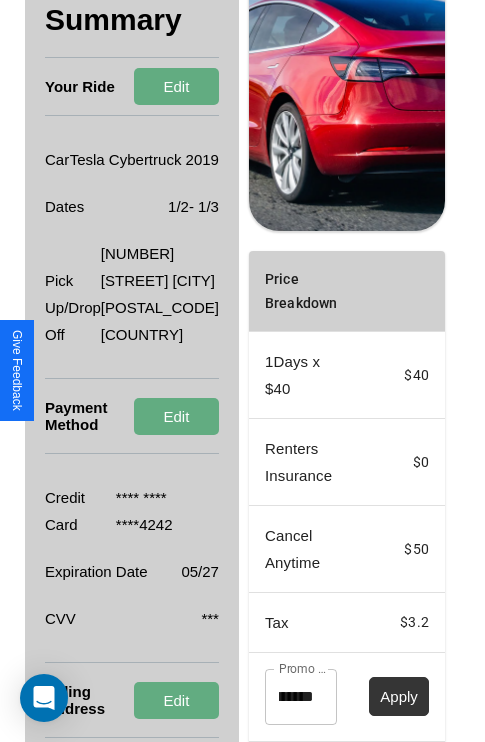 scroll, scrollTop: 0, scrollLeft: 0, axis: both 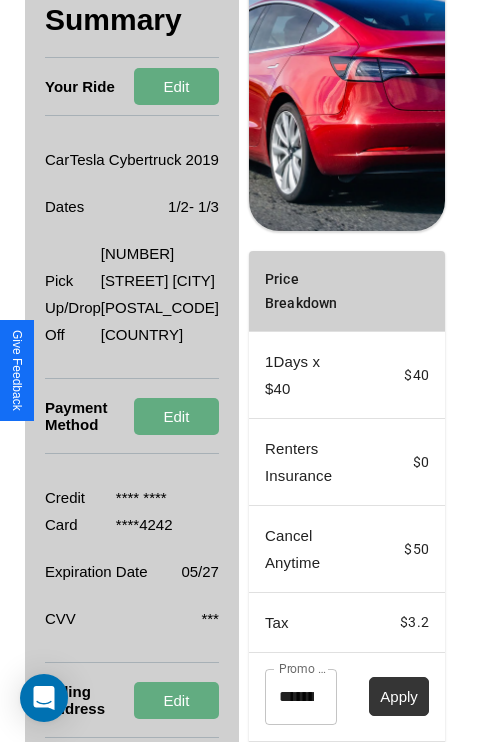 click on "Apply" at bounding box center [399, 696] 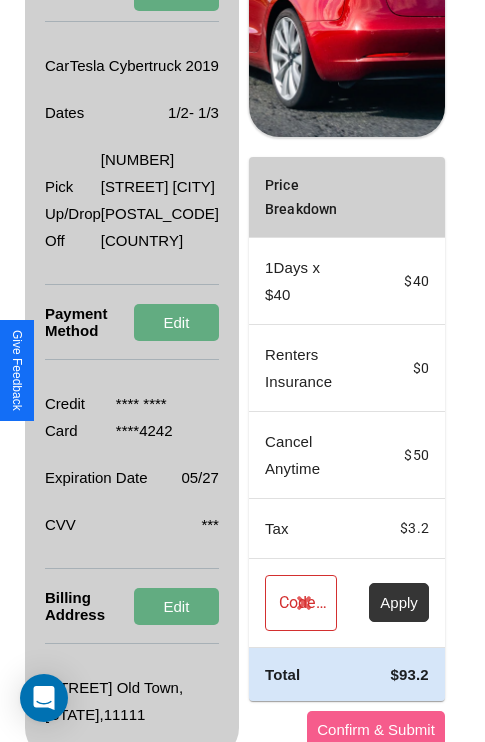 scroll, scrollTop: 428, scrollLeft: 72, axis: both 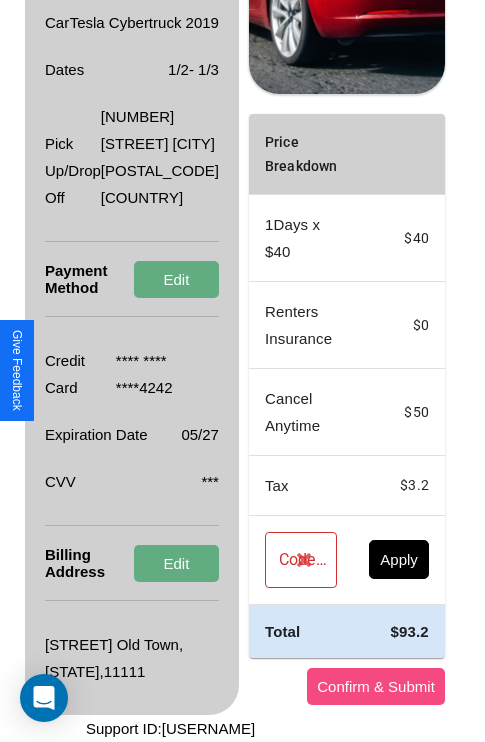 click on "Confirm & Submit" at bounding box center [376, 686] 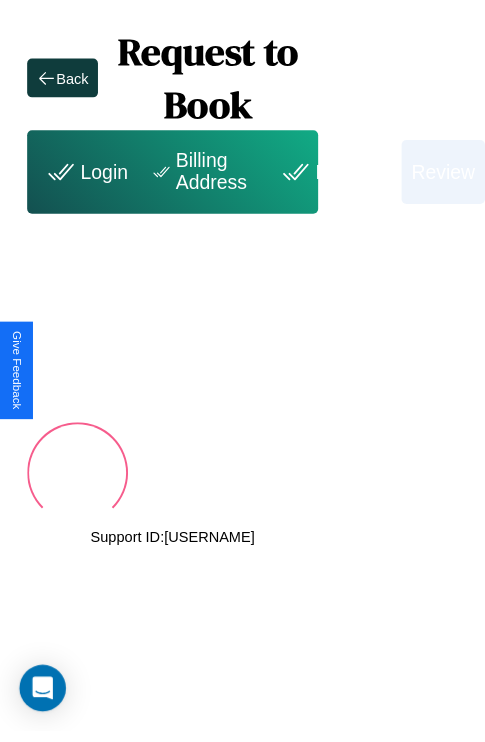 scroll, scrollTop: 0, scrollLeft: 69, axis: horizontal 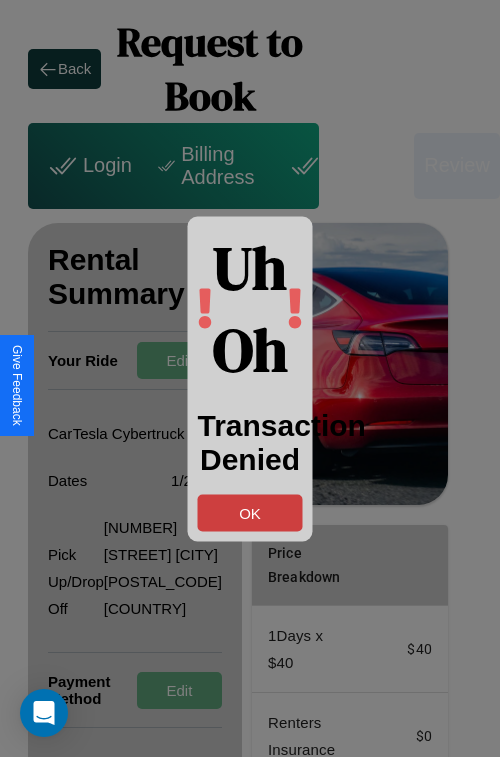 click on "OK" at bounding box center [250, 512] 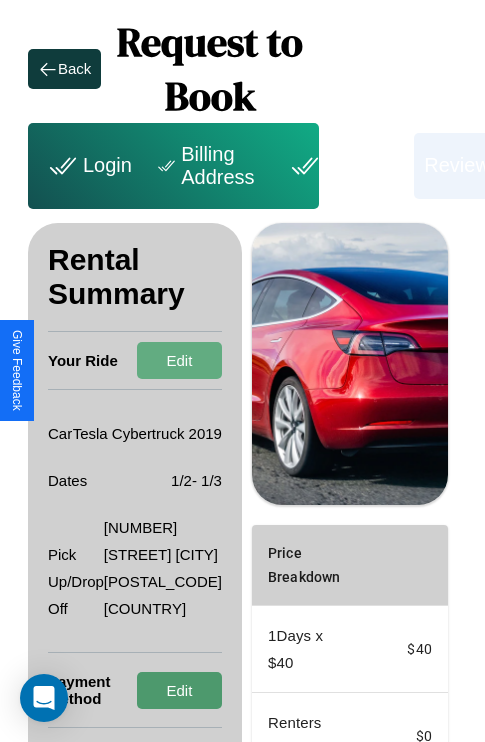 click on "Edit" at bounding box center [179, 690] 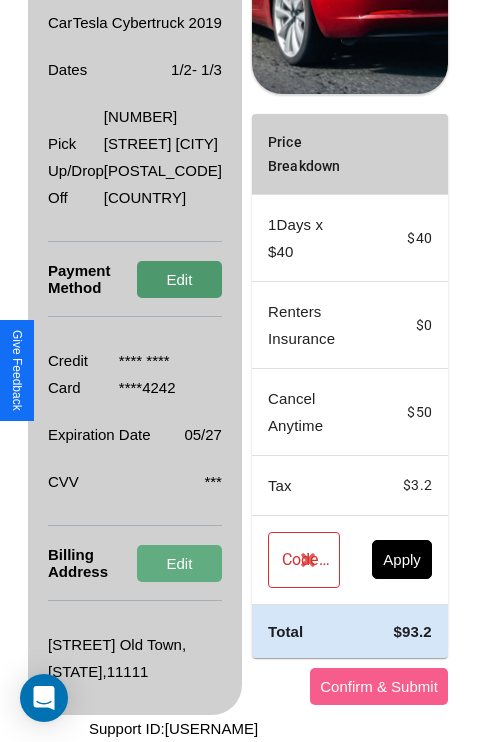 scroll, scrollTop: 428, scrollLeft: 69, axis: both 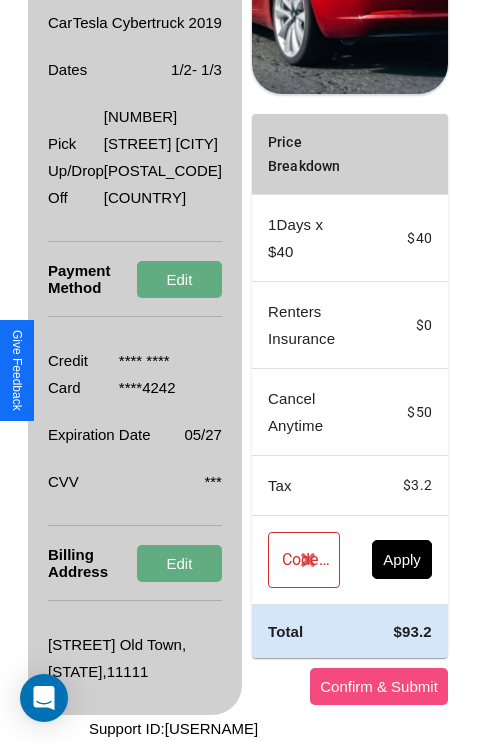 click on "Confirm & Submit" at bounding box center (379, 686) 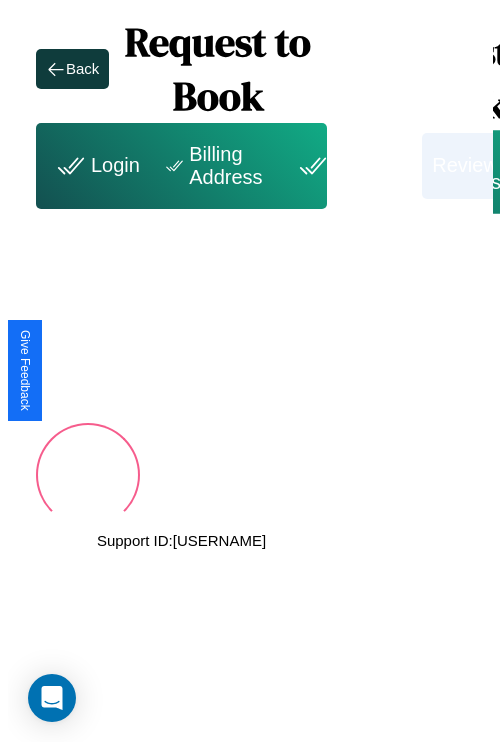 scroll, scrollTop: 0, scrollLeft: 69, axis: horizontal 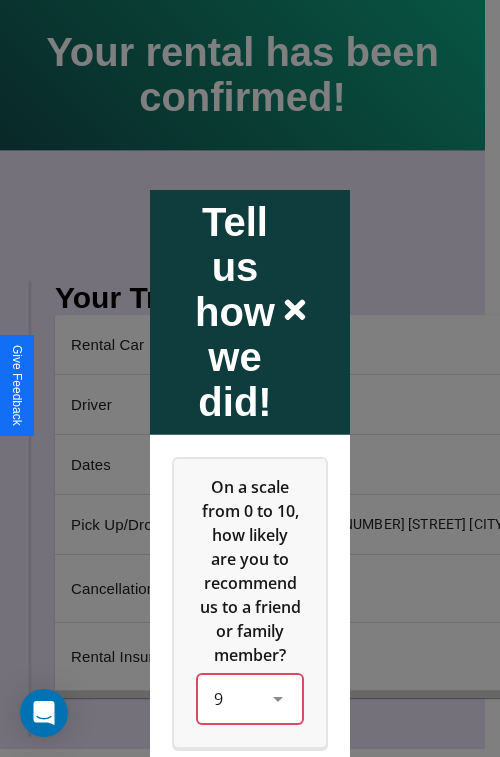 click on "9" at bounding box center (250, 698) 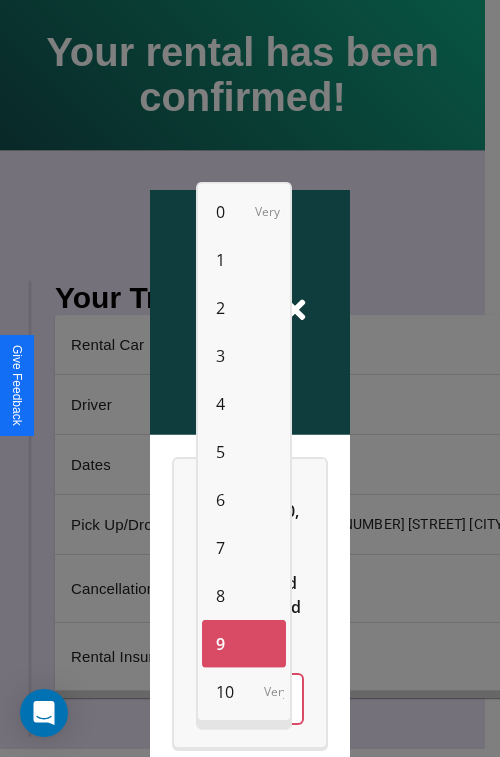 click on "10" at bounding box center [225, 692] 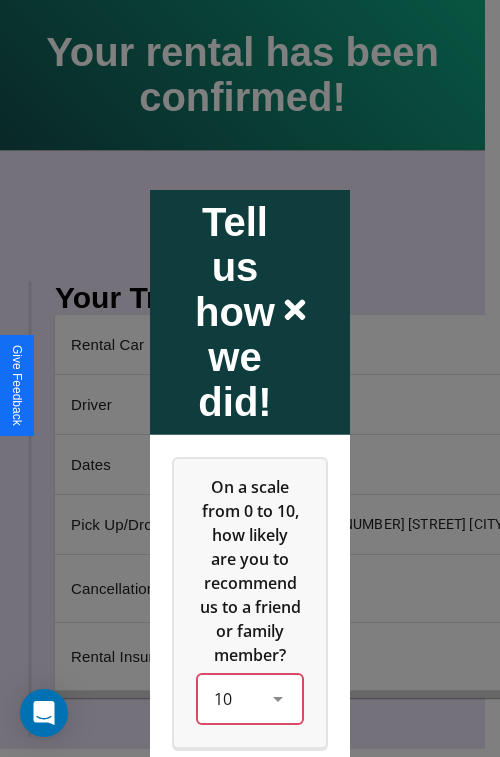 scroll, scrollTop: 286, scrollLeft: 0, axis: vertical 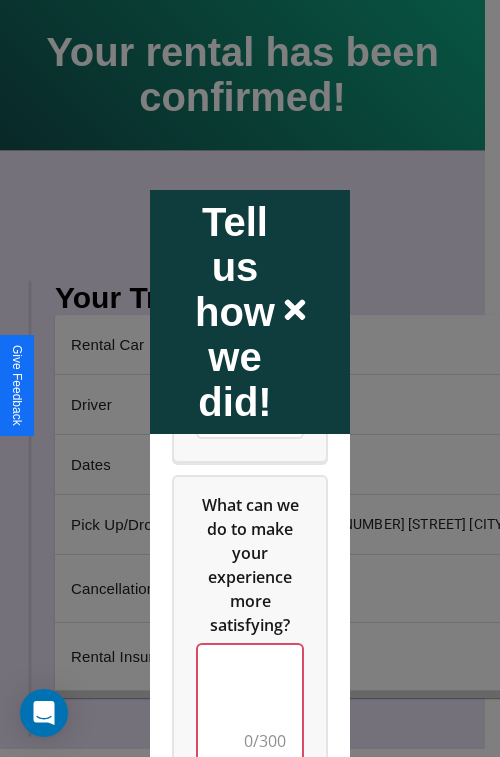 click at bounding box center [250, 704] 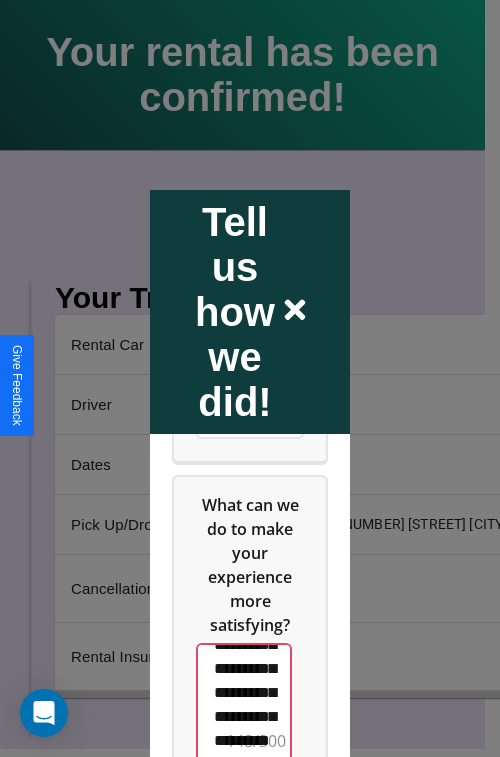 scroll, scrollTop: 636, scrollLeft: 0, axis: vertical 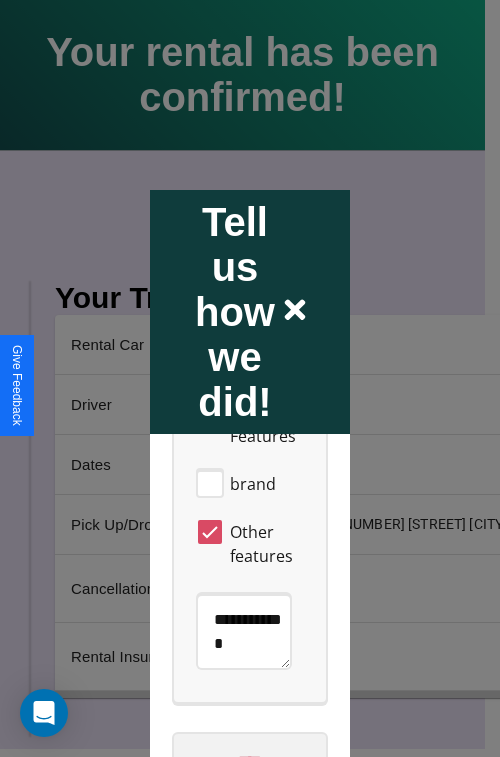 type on "**********" 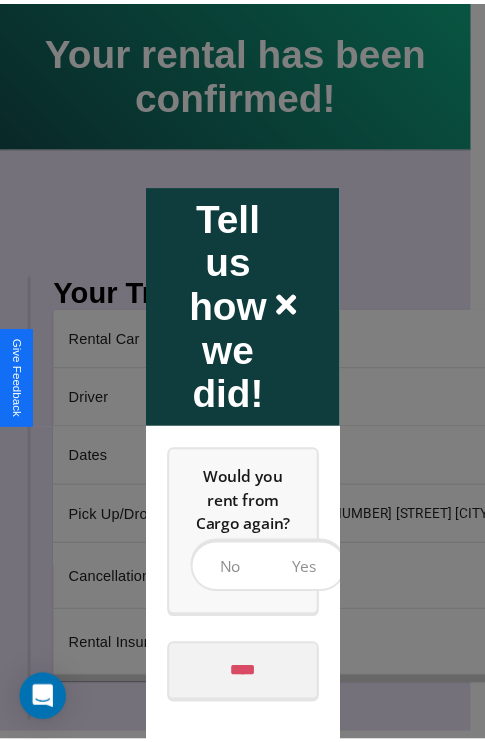 scroll, scrollTop: 0, scrollLeft: 0, axis: both 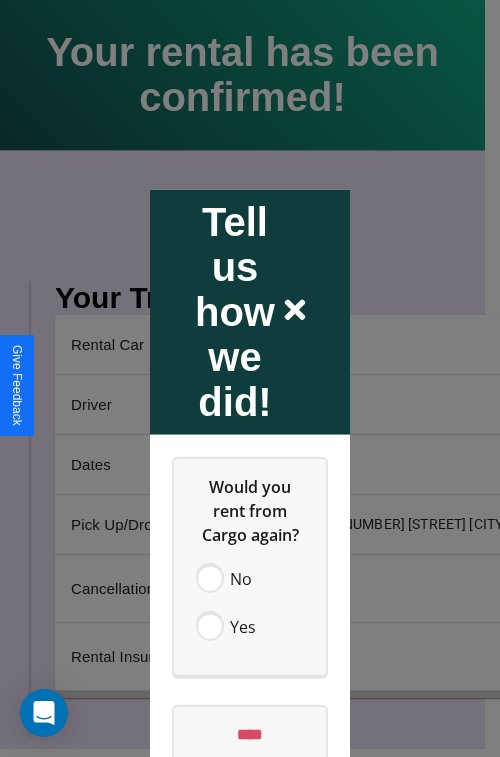 click at bounding box center (250, 378) 